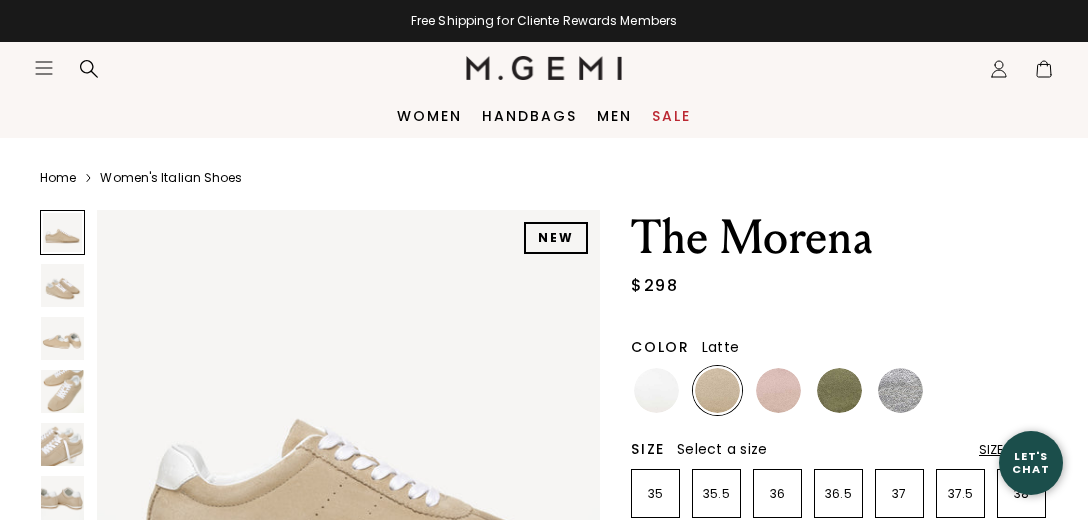 scroll, scrollTop: 0, scrollLeft: 0, axis: both 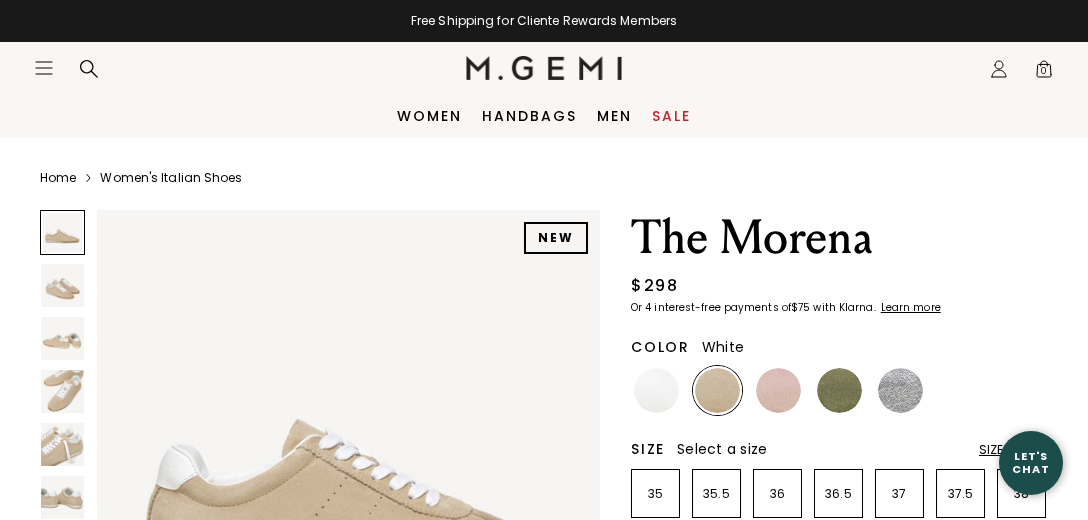 click at bounding box center [656, 390] 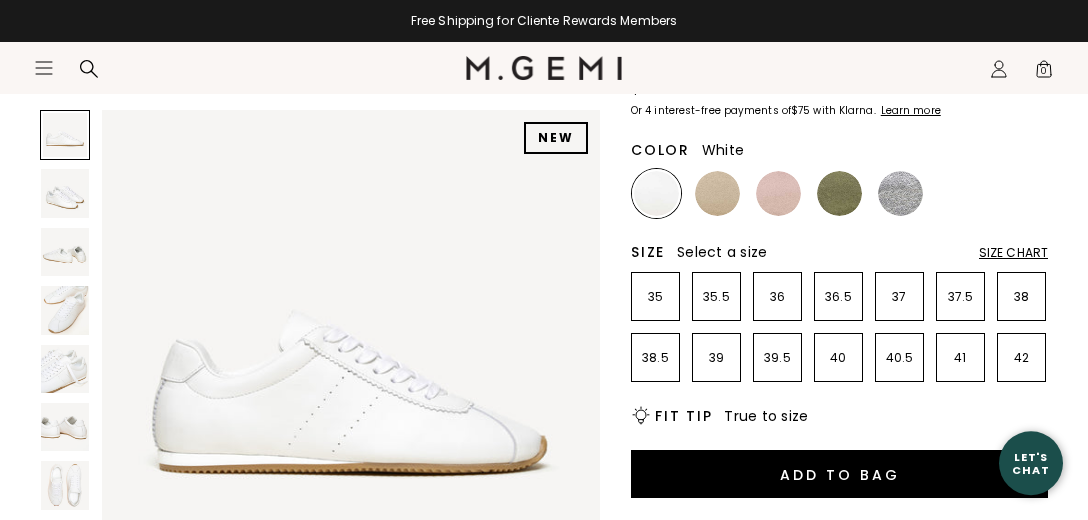 scroll, scrollTop: 210, scrollLeft: 0, axis: vertical 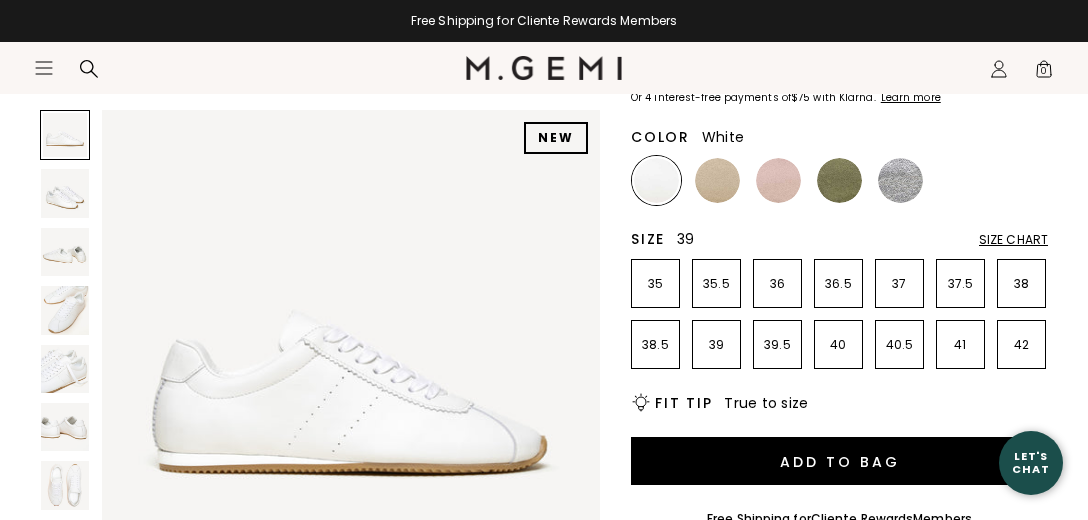click on "39" at bounding box center [716, 345] 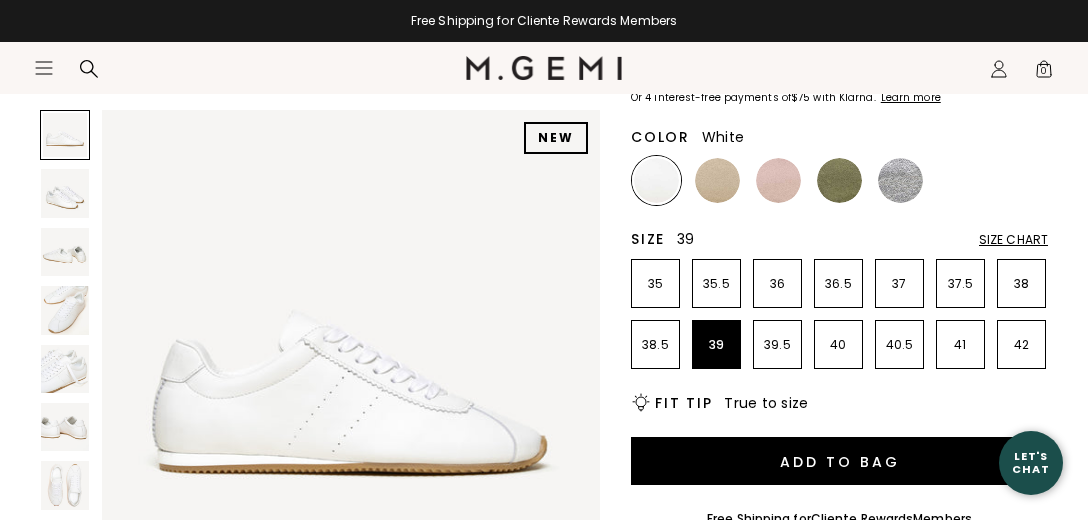 click on "Icons/20x20/profile@2x" 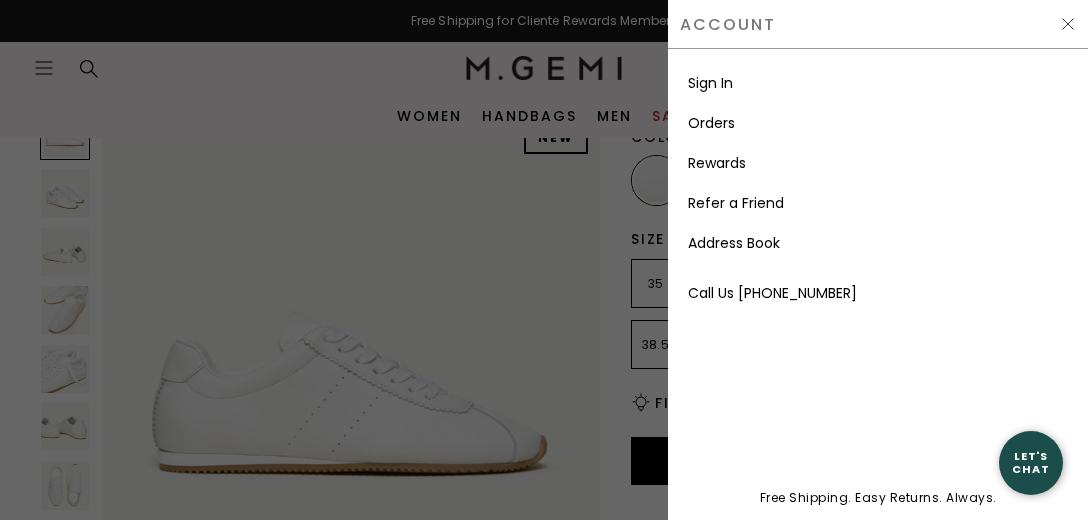 scroll, scrollTop: 0, scrollLeft: 0, axis: both 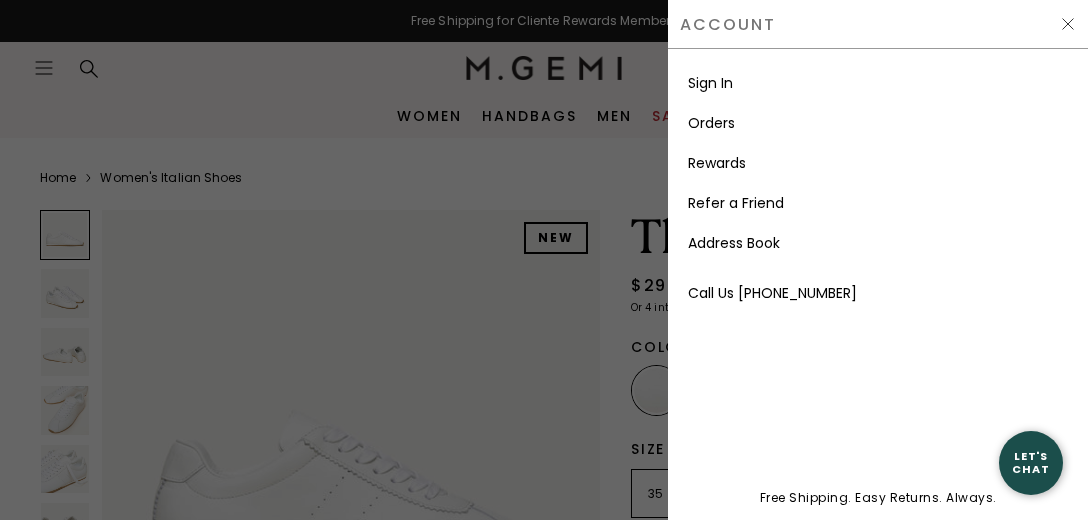 click on "Sign In" at bounding box center (710, 83) 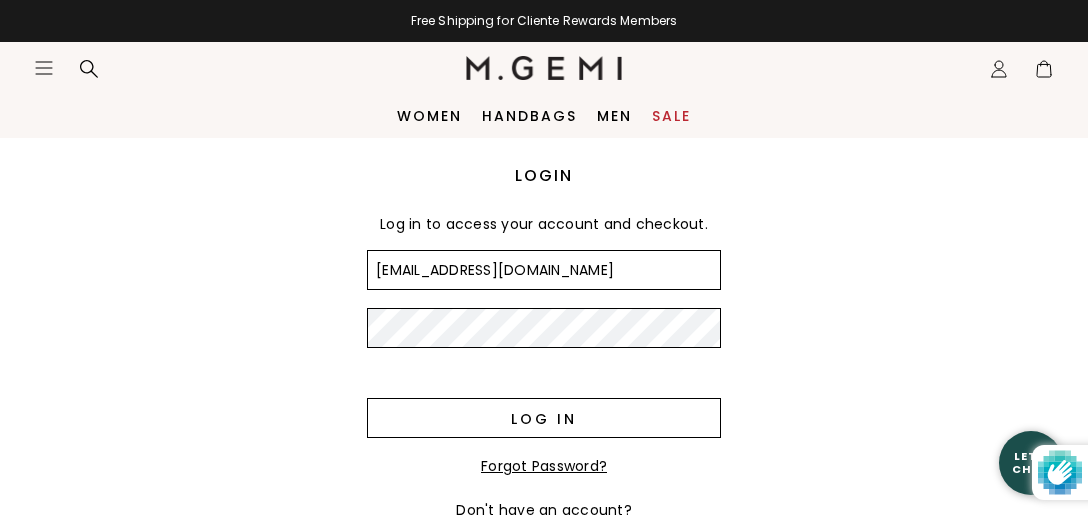 scroll, scrollTop: 0, scrollLeft: 0, axis: both 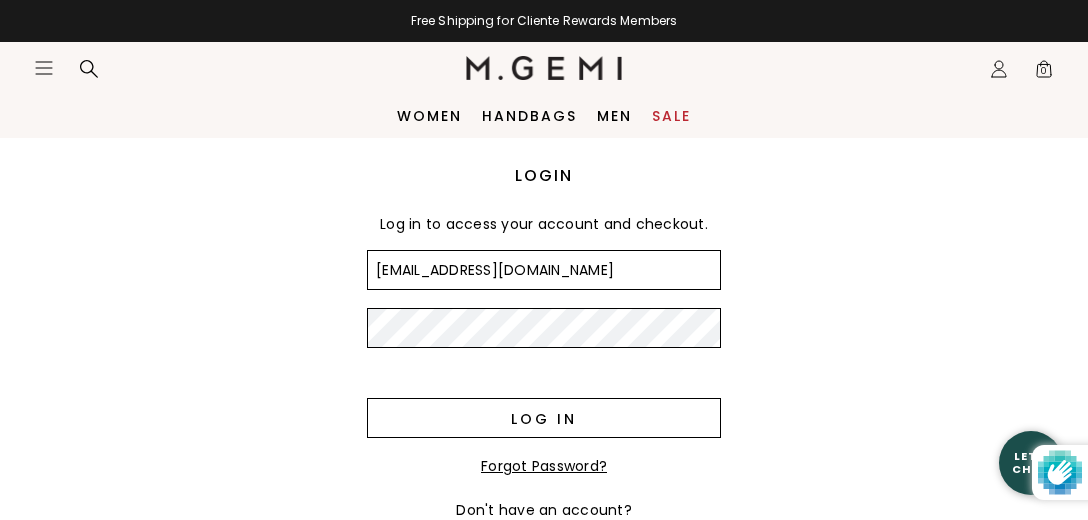 click on "Log in" at bounding box center (544, 418) 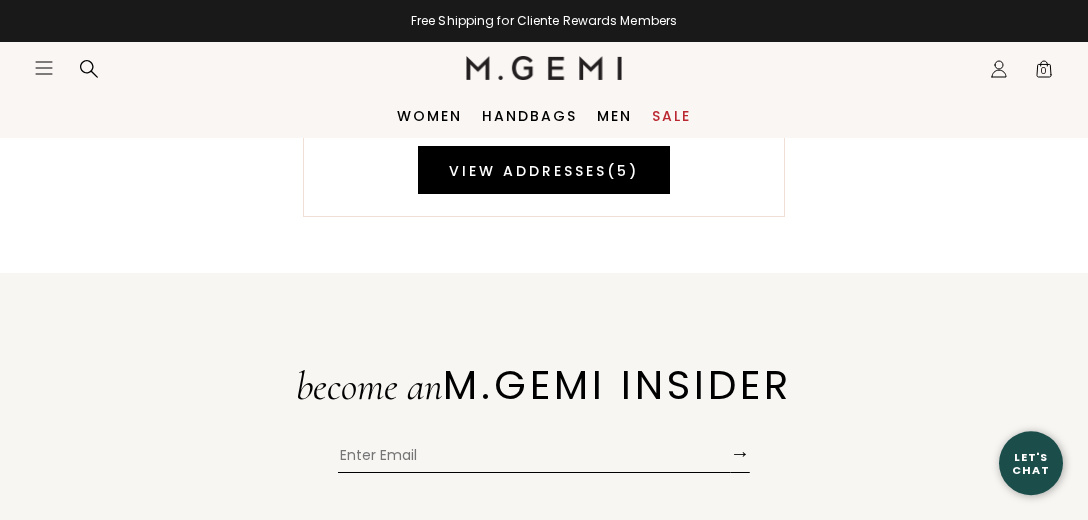 scroll, scrollTop: 0, scrollLeft: 0, axis: both 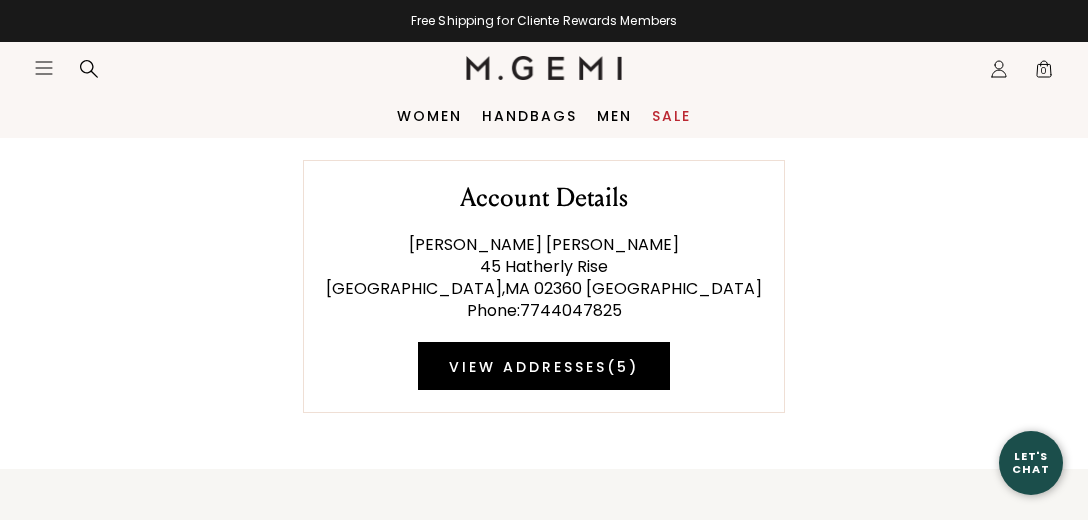 click on "Icons/20x20/profile@2x" 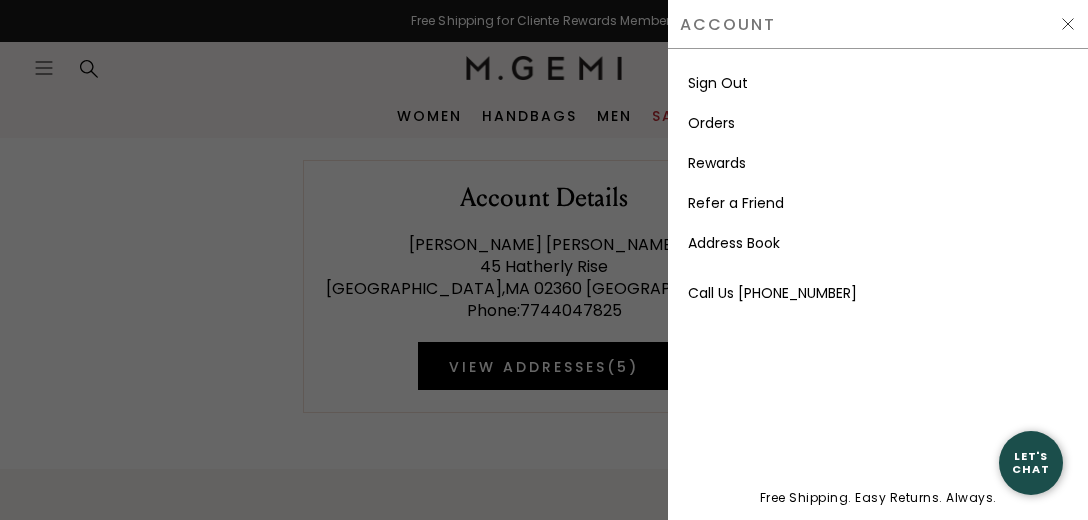click on "Orders" at bounding box center (711, 123) 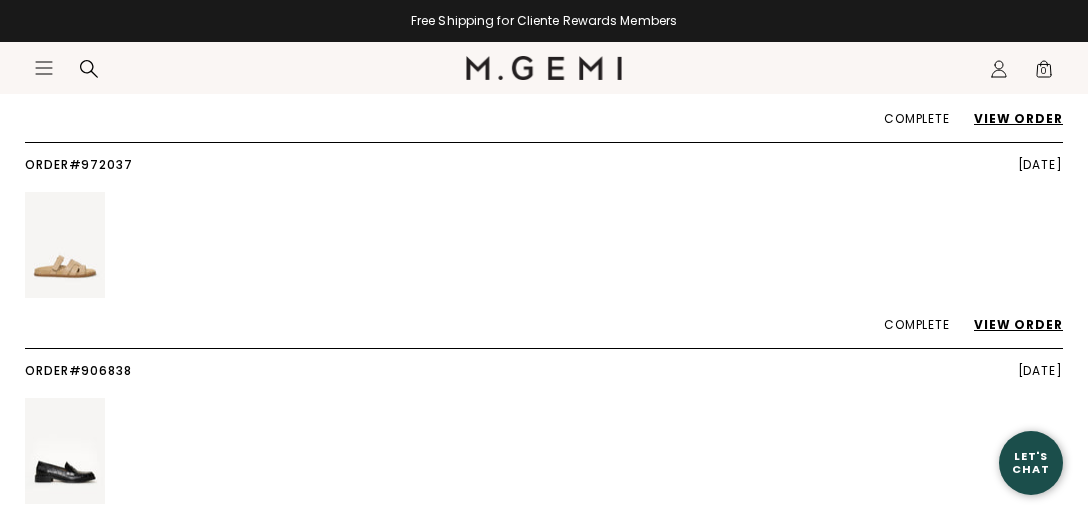 scroll, scrollTop: 0, scrollLeft: 0, axis: both 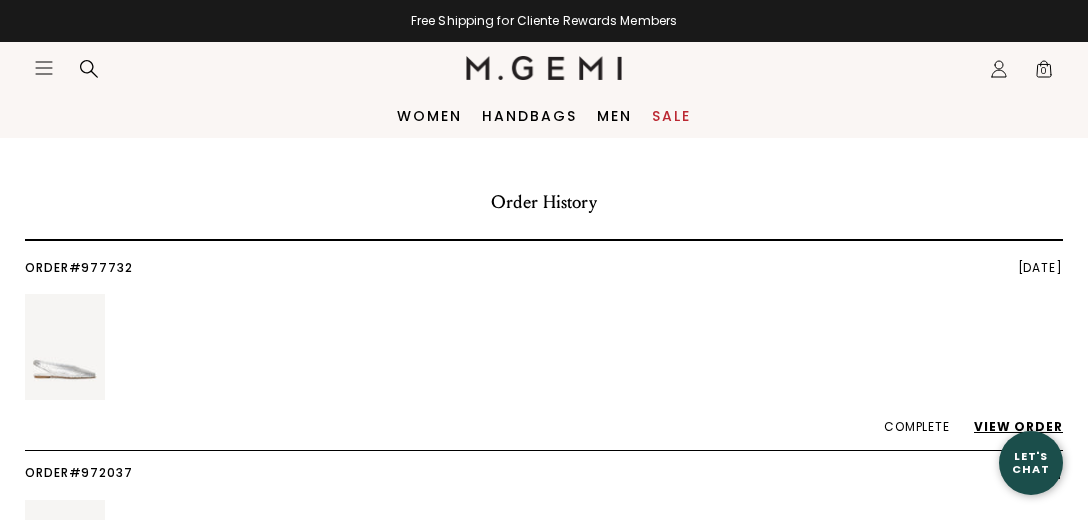 click on "Icons/20x20/profile@2x" 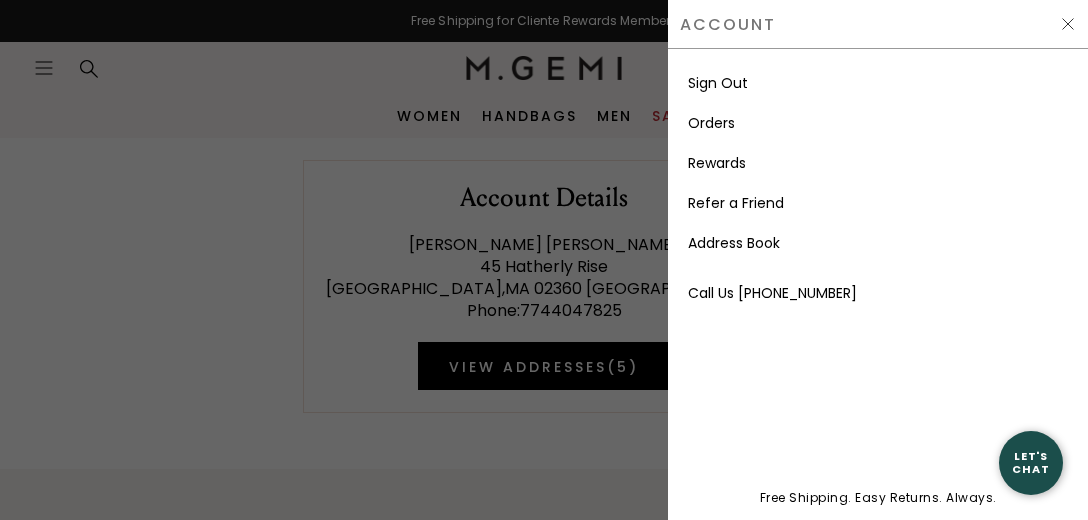 click on "Rewards" at bounding box center (717, 163) 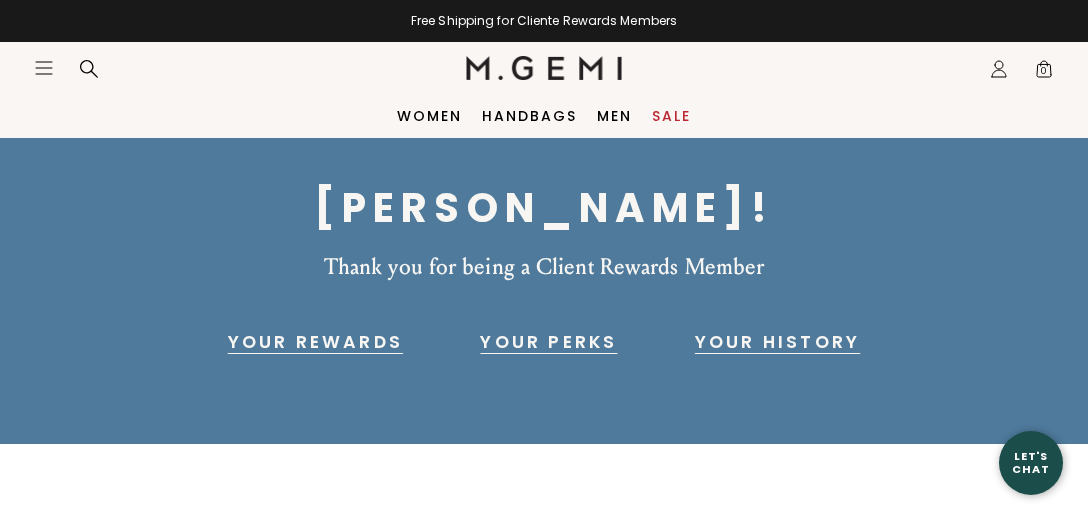 scroll, scrollTop: 0, scrollLeft: 0, axis: both 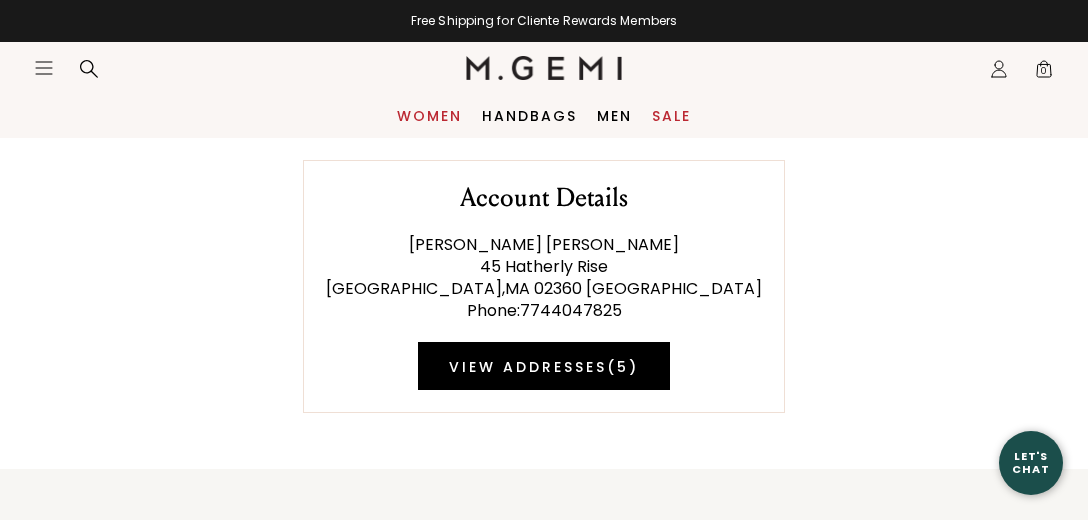 click on "Women" at bounding box center [429, 116] 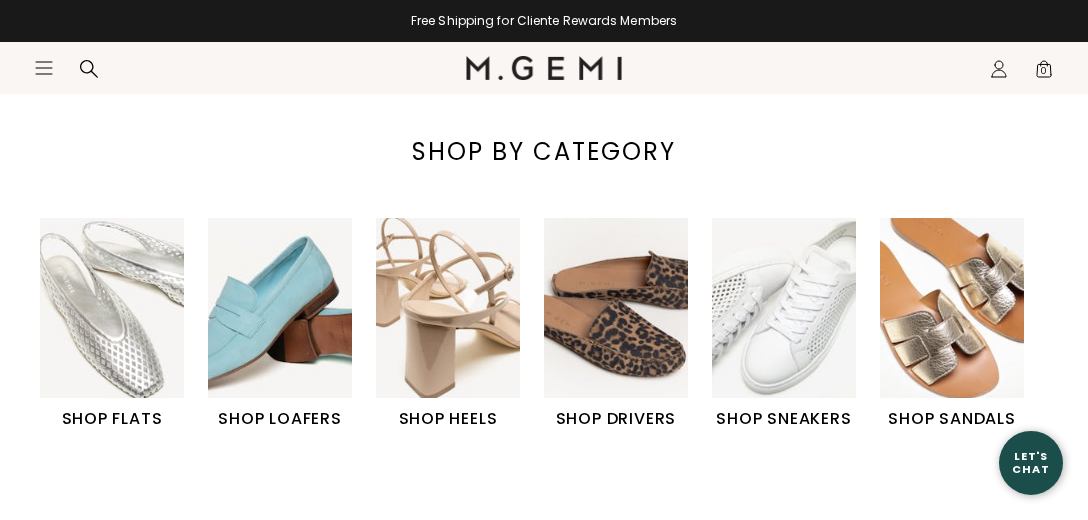 scroll, scrollTop: 737, scrollLeft: 0, axis: vertical 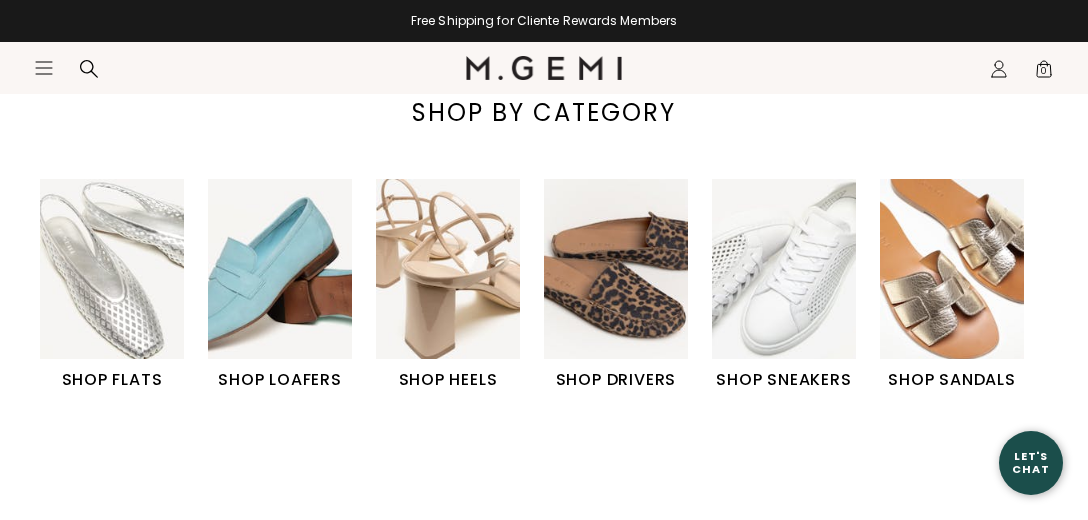 click on "SHOP SNEAKERS" at bounding box center (784, 380) 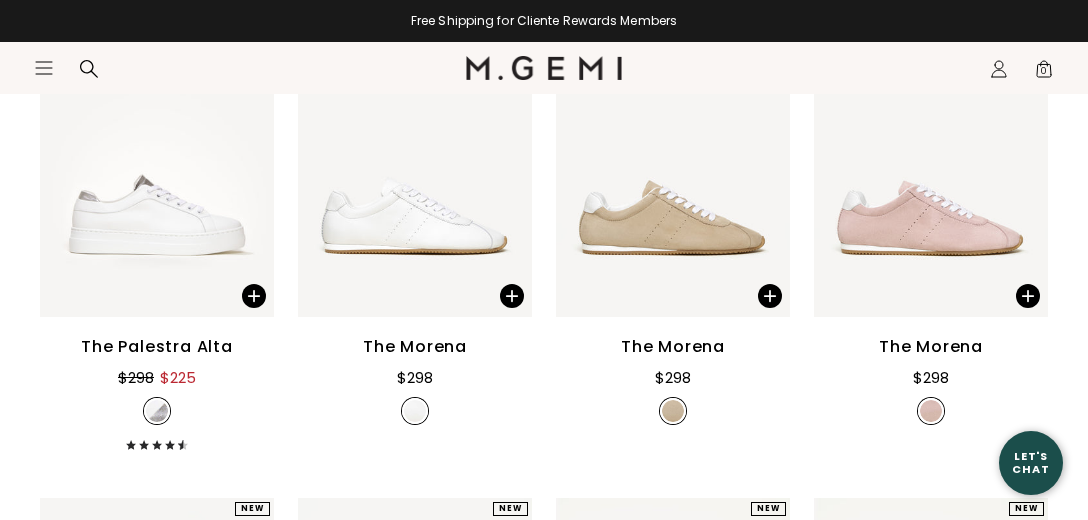 scroll, scrollTop: 1475, scrollLeft: 0, axis: vertical 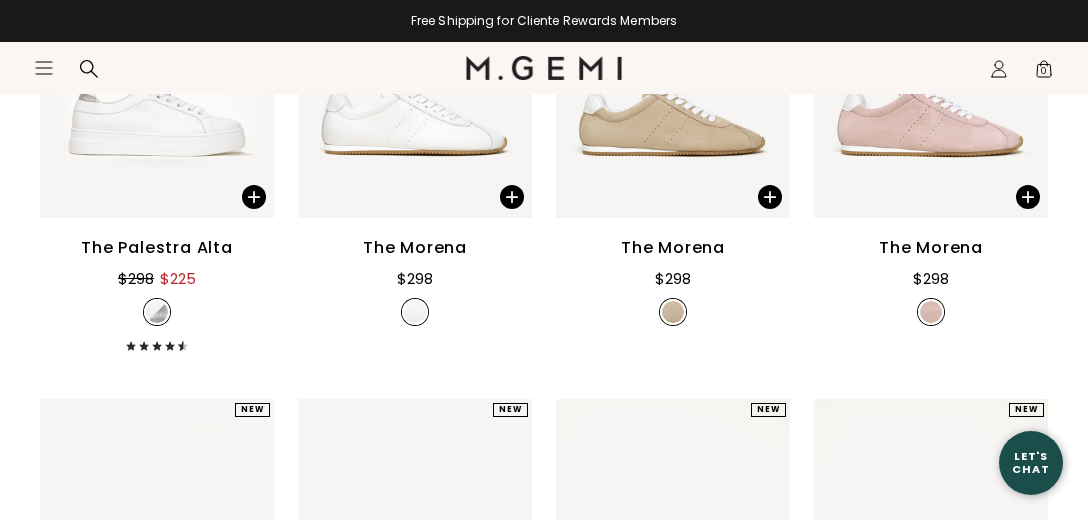 click on "The Morena" at bounding box center (415, 248) 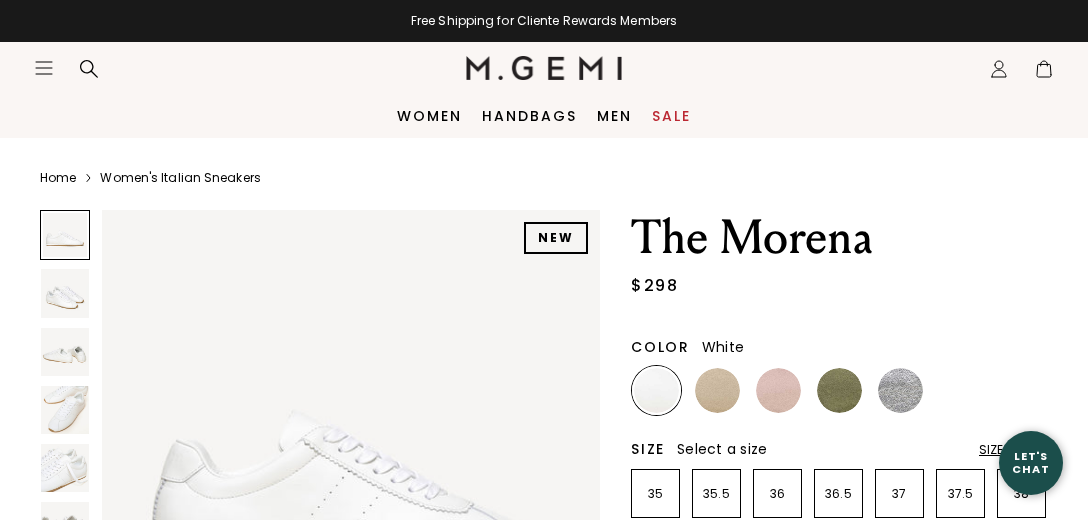 scroll, scrollTop: 0, scrollLeft: 0, axis: both 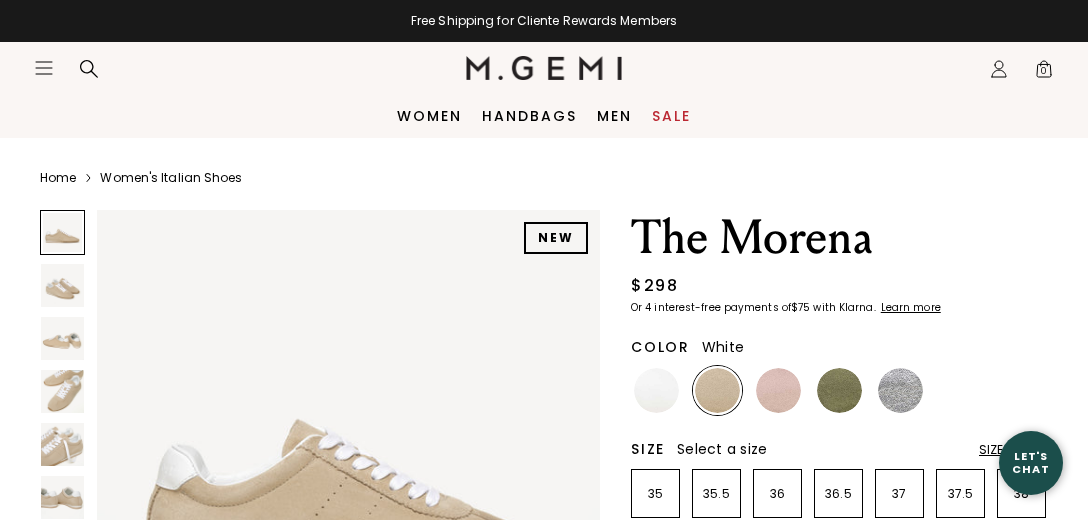 click at bounding box center (656, 390) 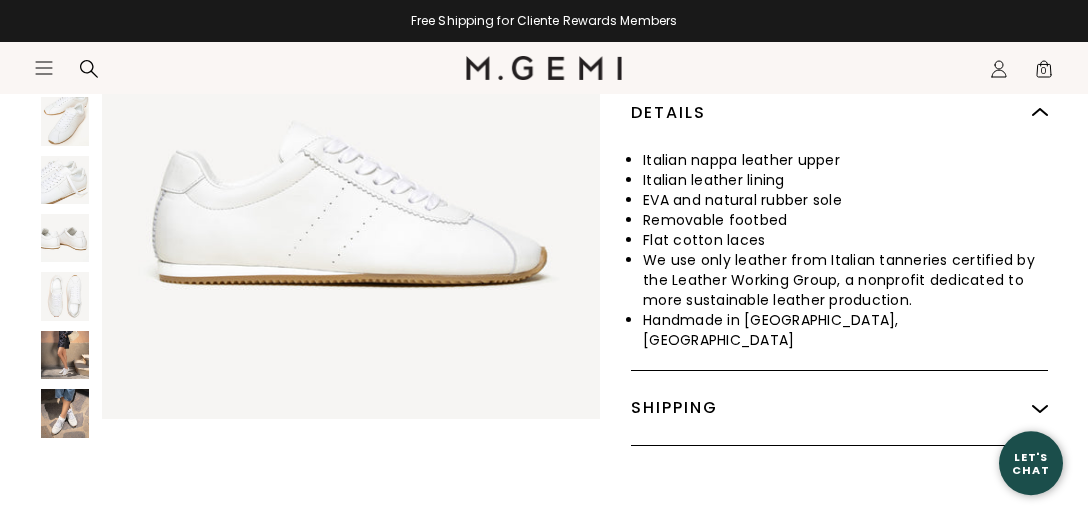 scroll, scrollTop: 948, scrollLeft: 0, axis: vertical 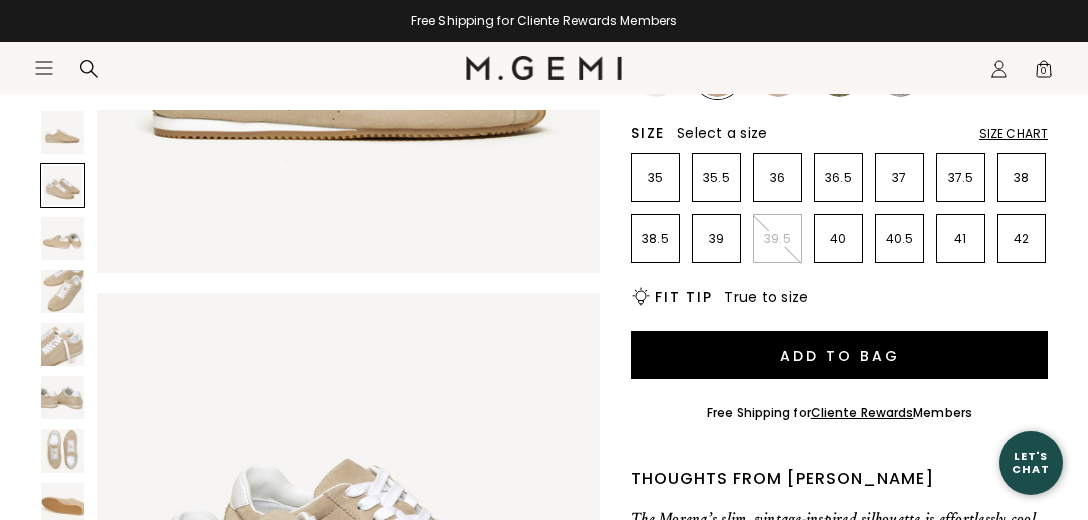 click on "Icons/20x20/hamburger@2x
Women
Shop All Shoes
New Arrivals
Bestsellers Essentials" at bounding box center (544, 90) 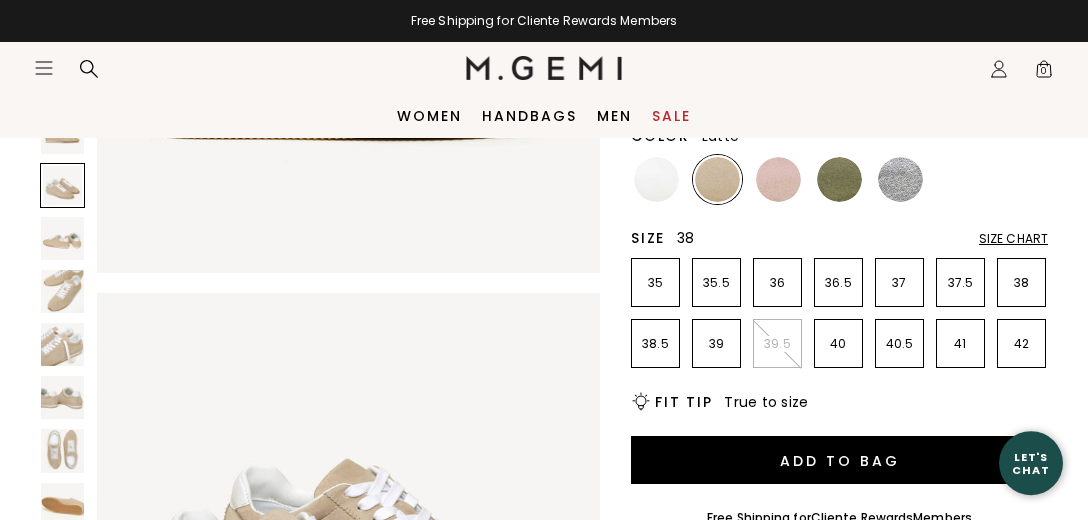 scroll, scrollTop: 210, scrollLeft: 0, axis: vertical 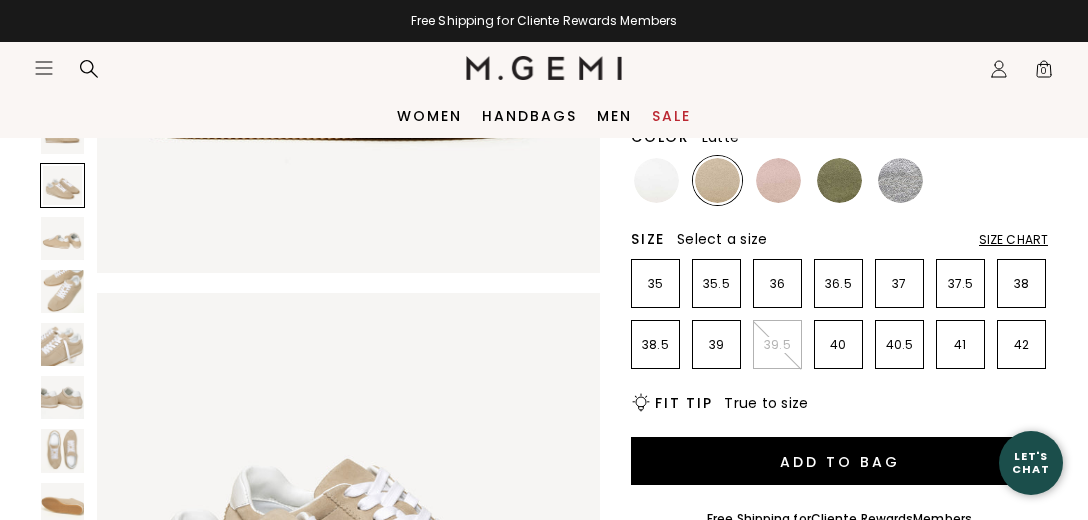 click on "Size Chart" at bounding box center [1013, 240] 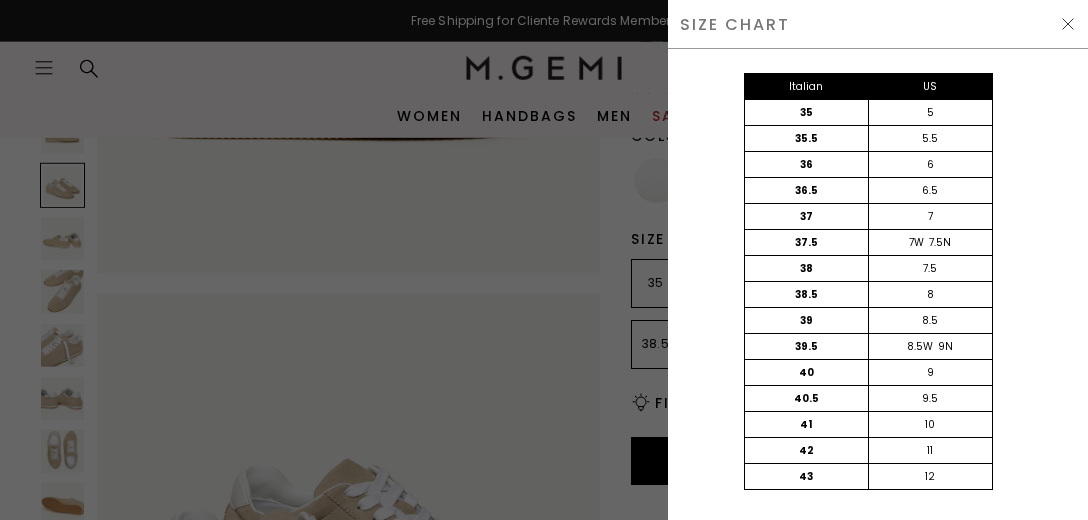 scroll, scrollTop: 0, scrollLeft: 0, axis: both 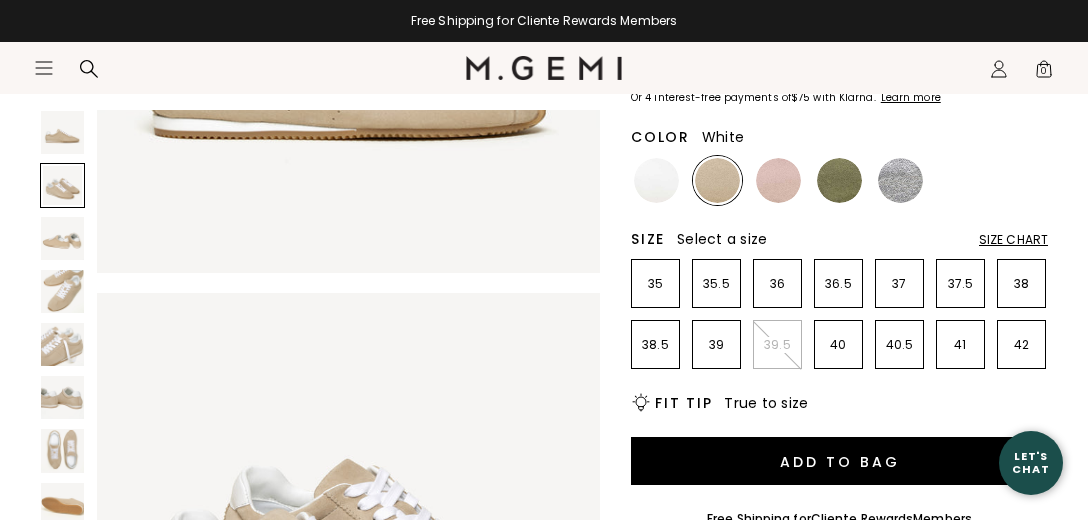click at bounding box center [656, 180] 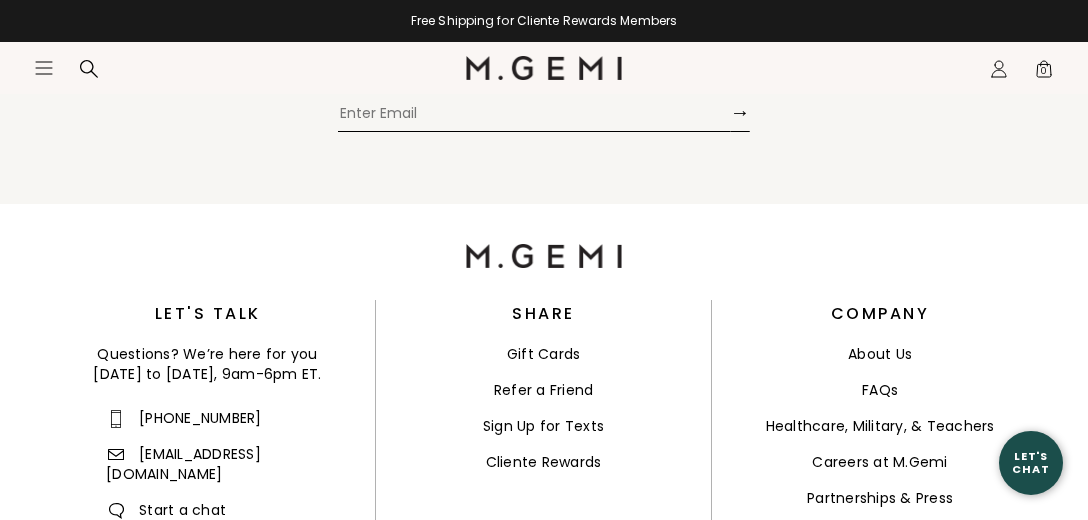 scroll, scrollTop: 3583, scrollLeft: 0, axis: vertical 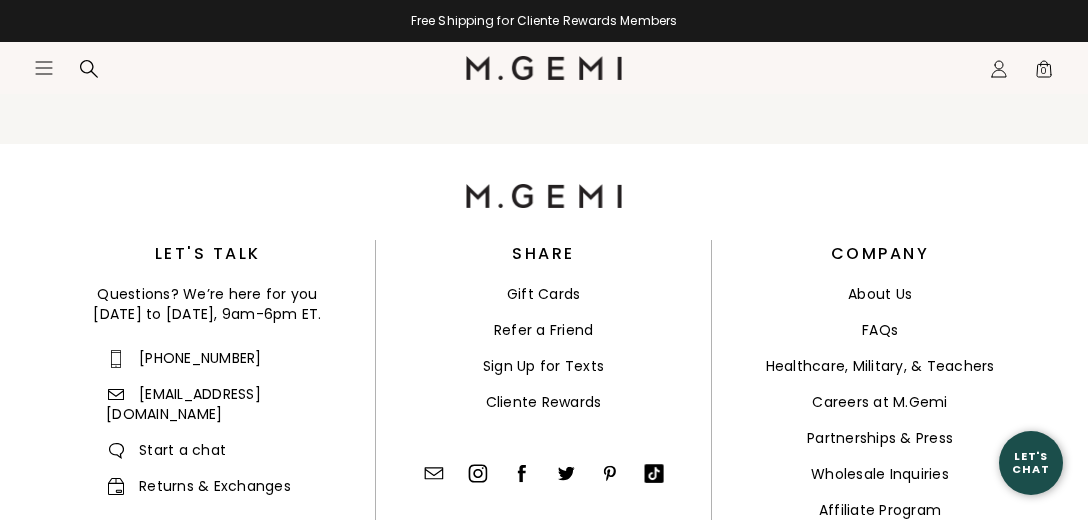 click on "[EMAIL_ADDRESS][DOMAIN_NAME]" at bounding box center [183, 404] 